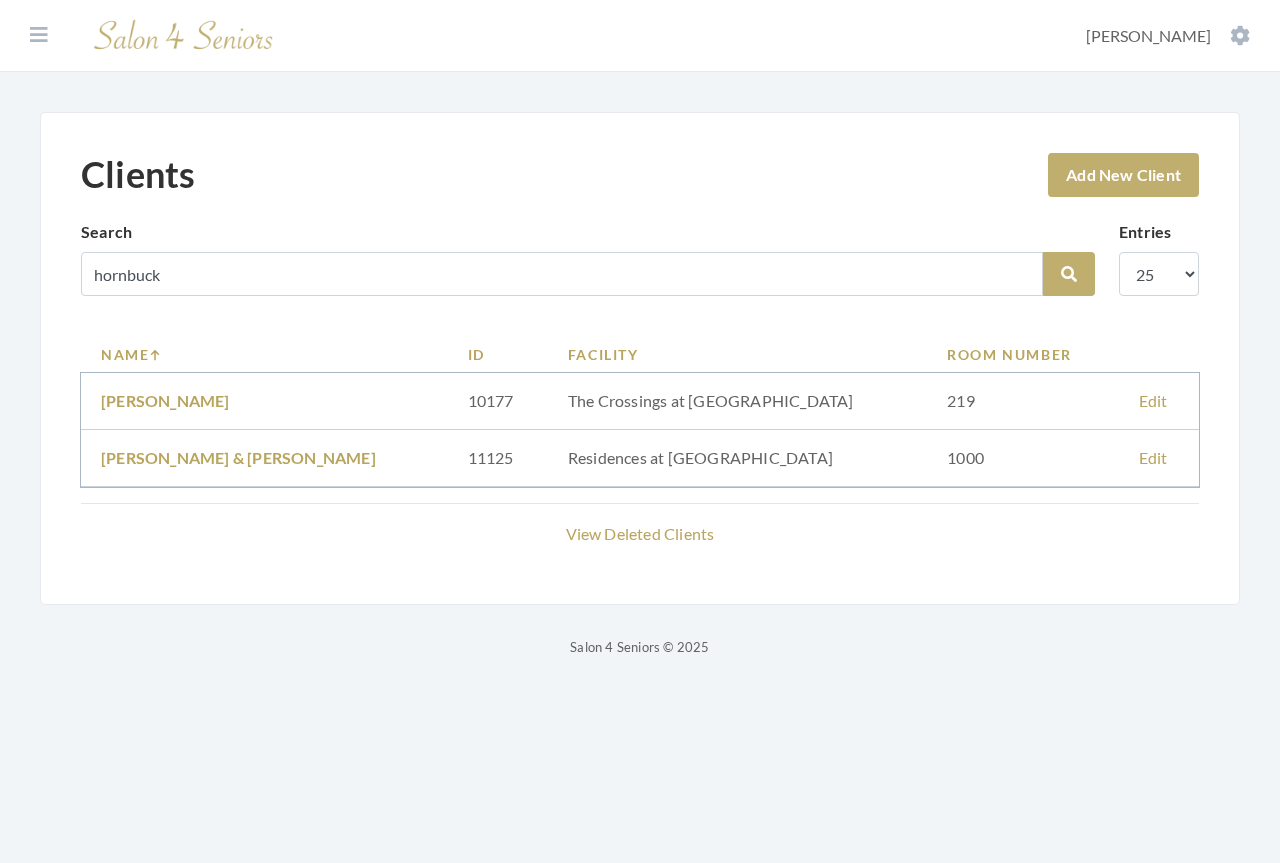 scroll, scrollTop: 0, scrollLeft: 0, axis: both 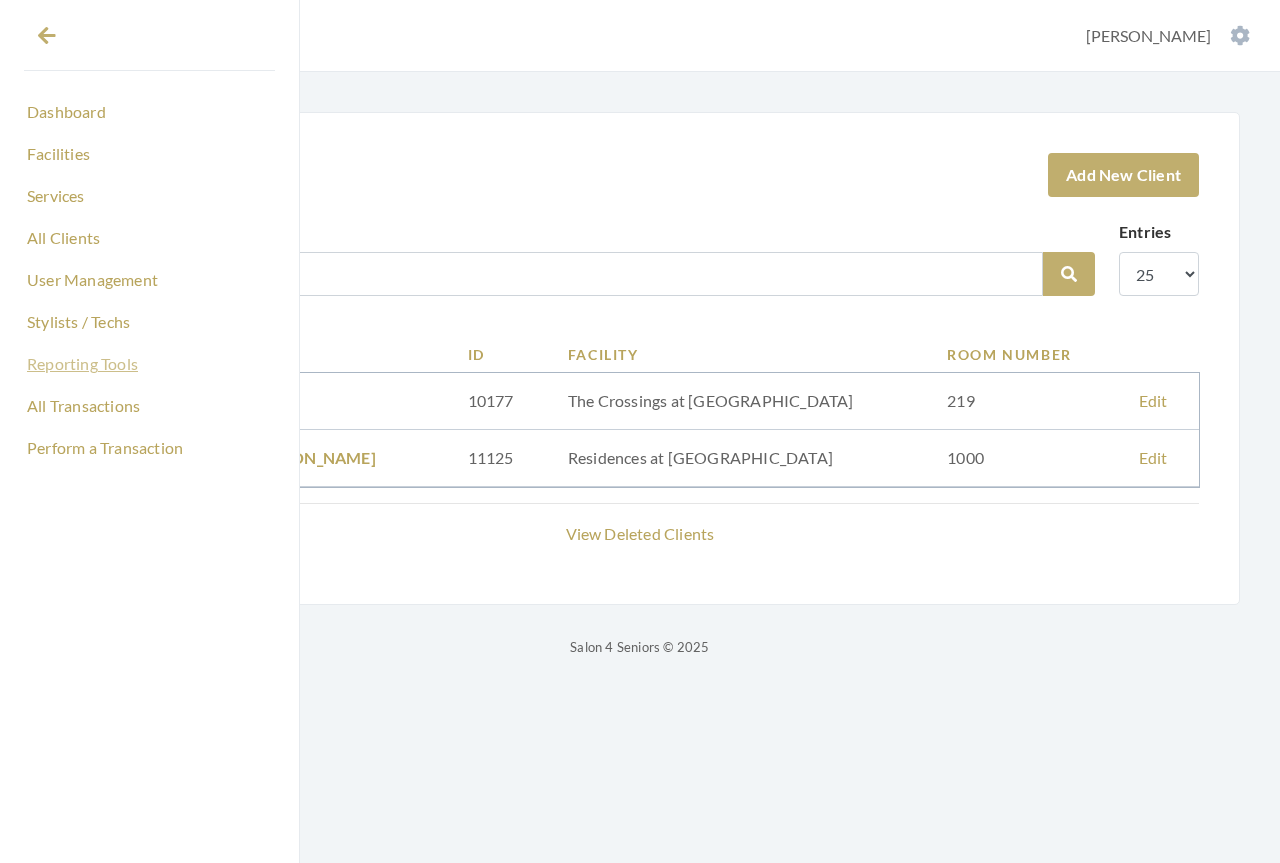 click on "Reporting Tools" at bounding box center [149, 364] 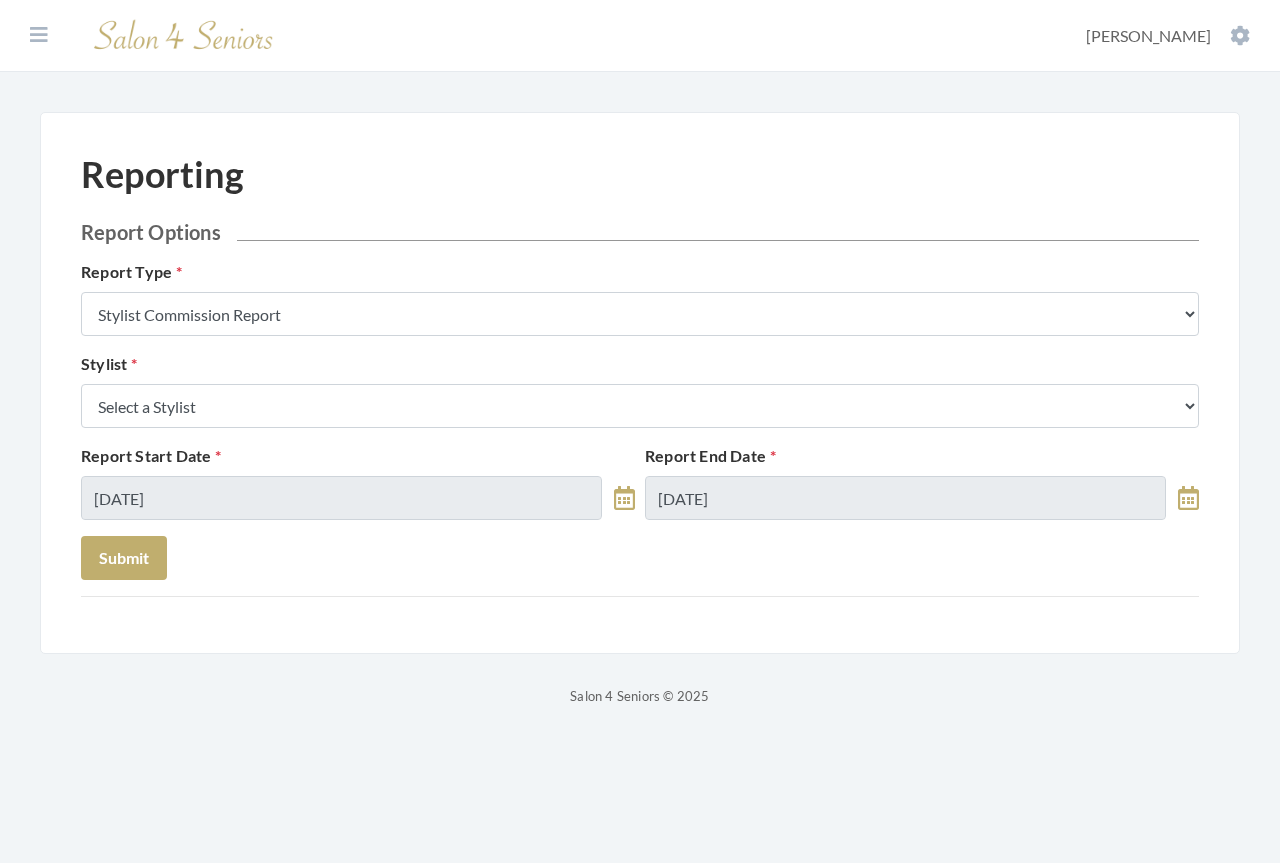 scroll, scrollTop: 0, scrollLeft: 0, axis: both 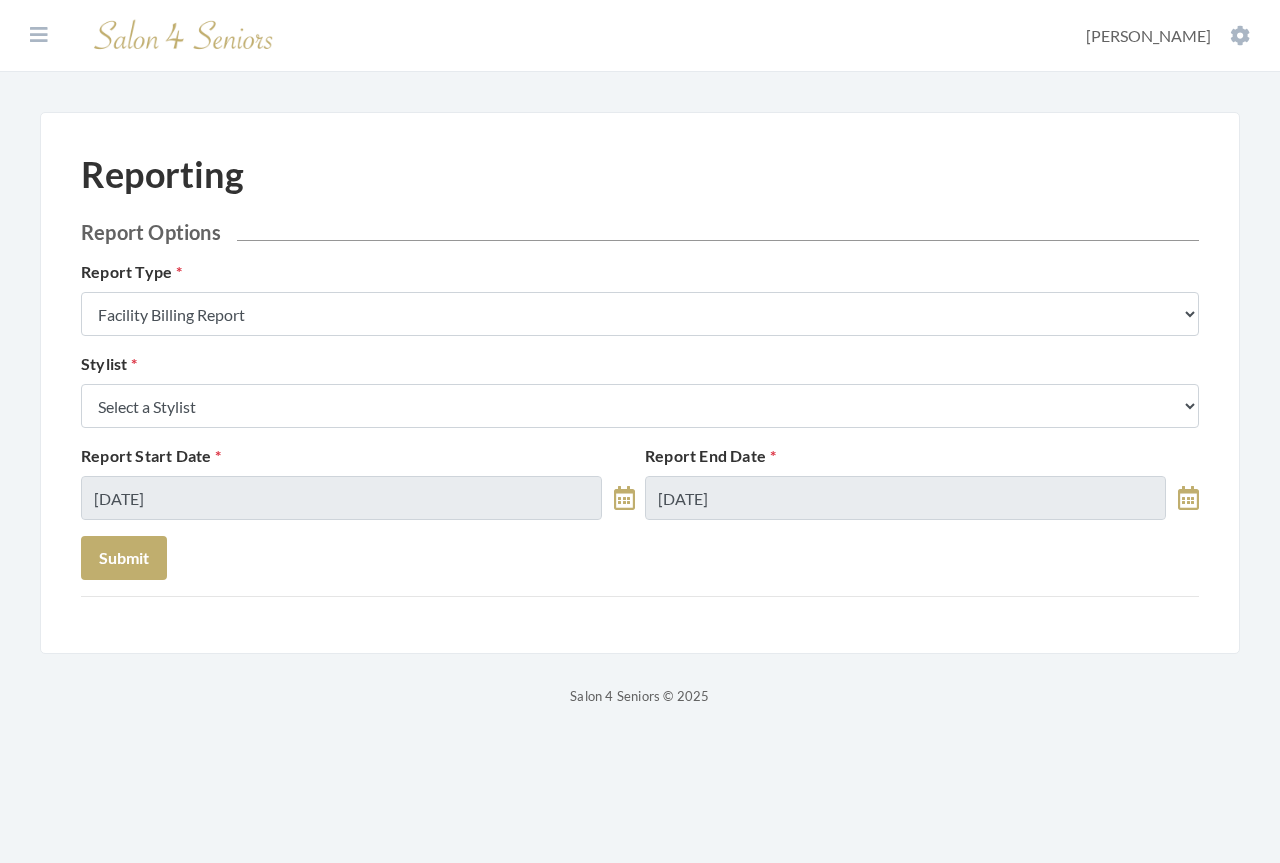 click on "Stylist Commission Report   Tech Payroll Report   Facility Billing Report   Individual Billing Report   Service History Report" at bounding box center (640, 314) 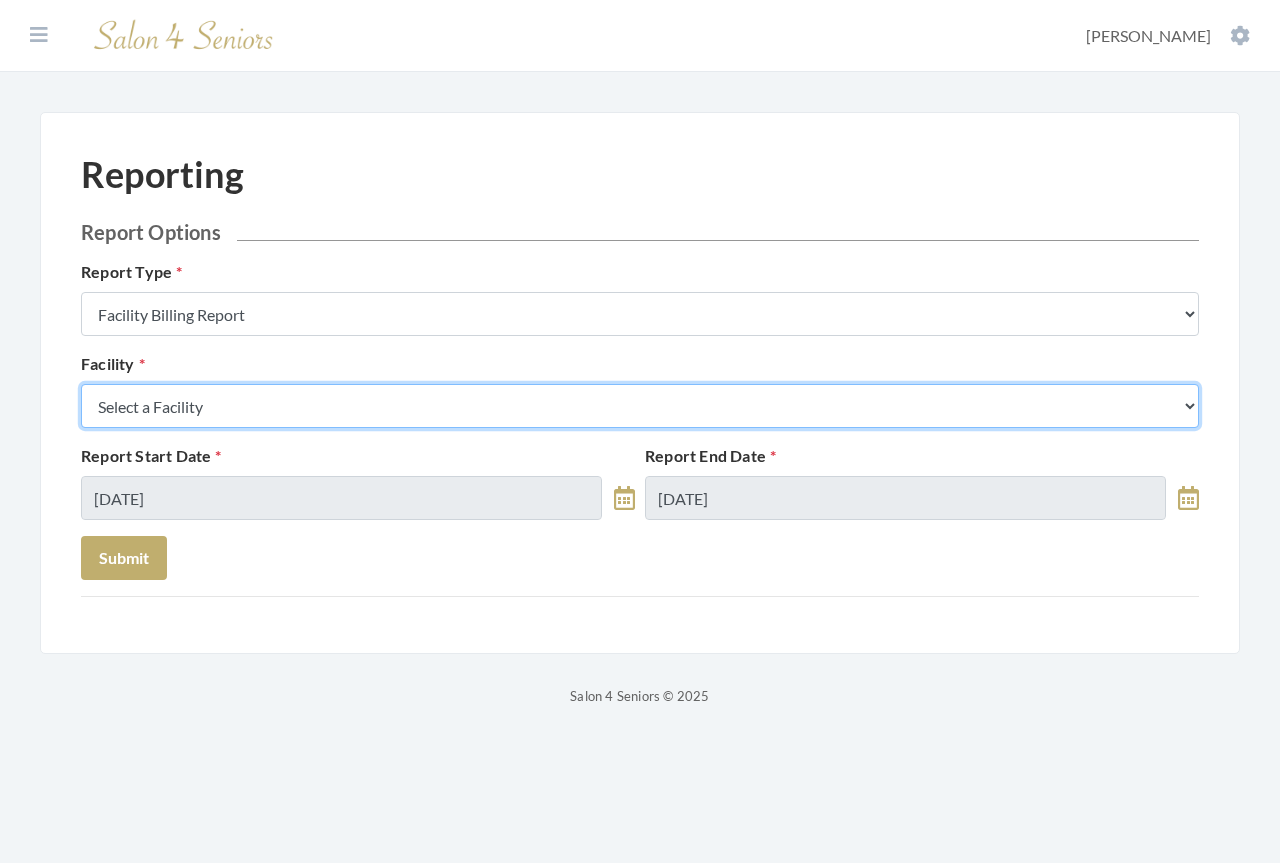 click on "Select a Facility   Arbor Lakes NH   Asher Point   Belvedere Commons   Brookdale Jones Farm   Brookdale University   Cook Springs   Creekside at Three Rivers   East Glen Nursing Home   Fair Haven   Fleming Farms   Galleria Woods   Greenbriar at the Altamont   Haven Gulf Shores   Haven Memory Care on Halcyon   Heritage   Legacy Village   Live Oak Village   Madison Village   Meadowview   Merrill Gardens   Monark Grove at Madison   Morningside Auburn   Neighborhood at  Cullman   Residences at Wellpoint   Shadescrest Health Care   St. Martin's in the Pines   The Crossings at Riverchase   The Harbor at Opelika   Wesley Gardens   Wesley Place" at bounding box center [640, 406] 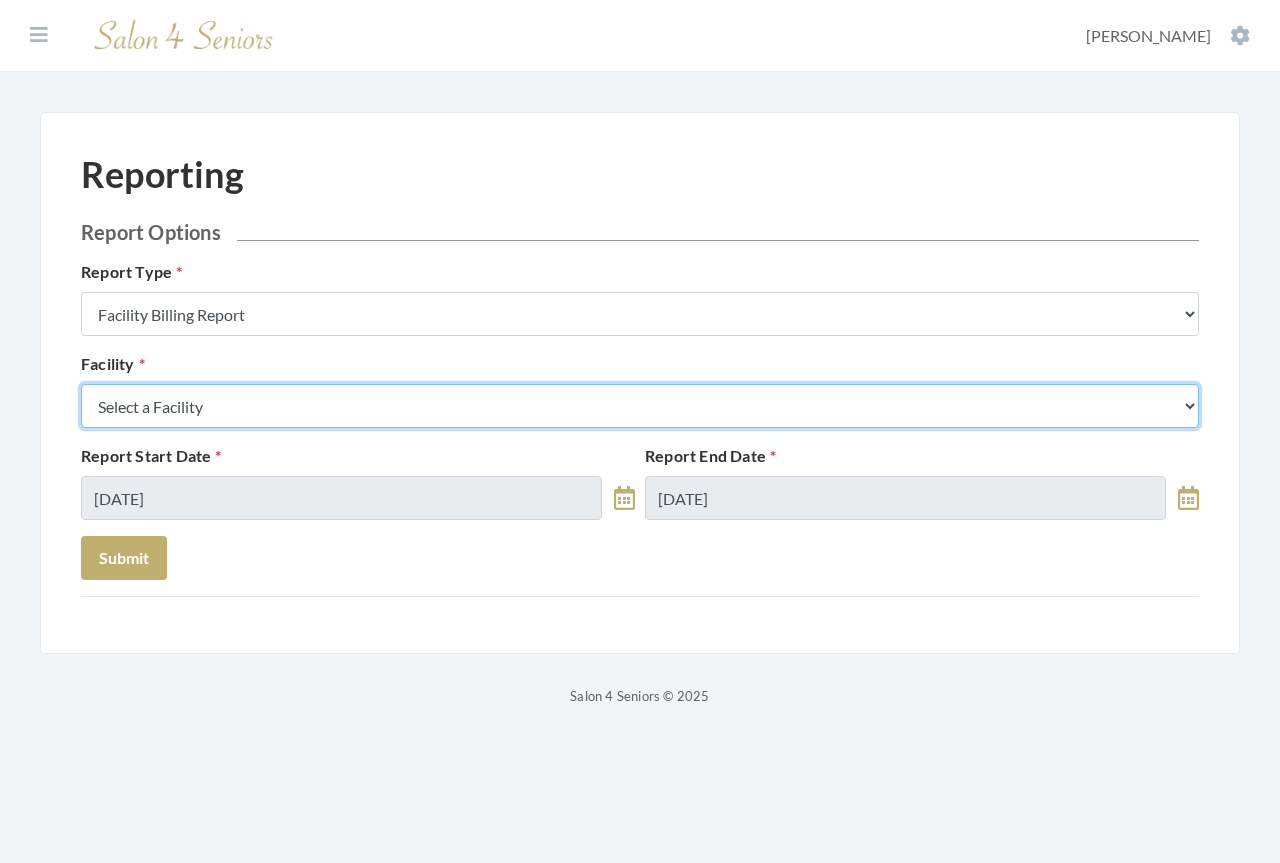 select on "5" 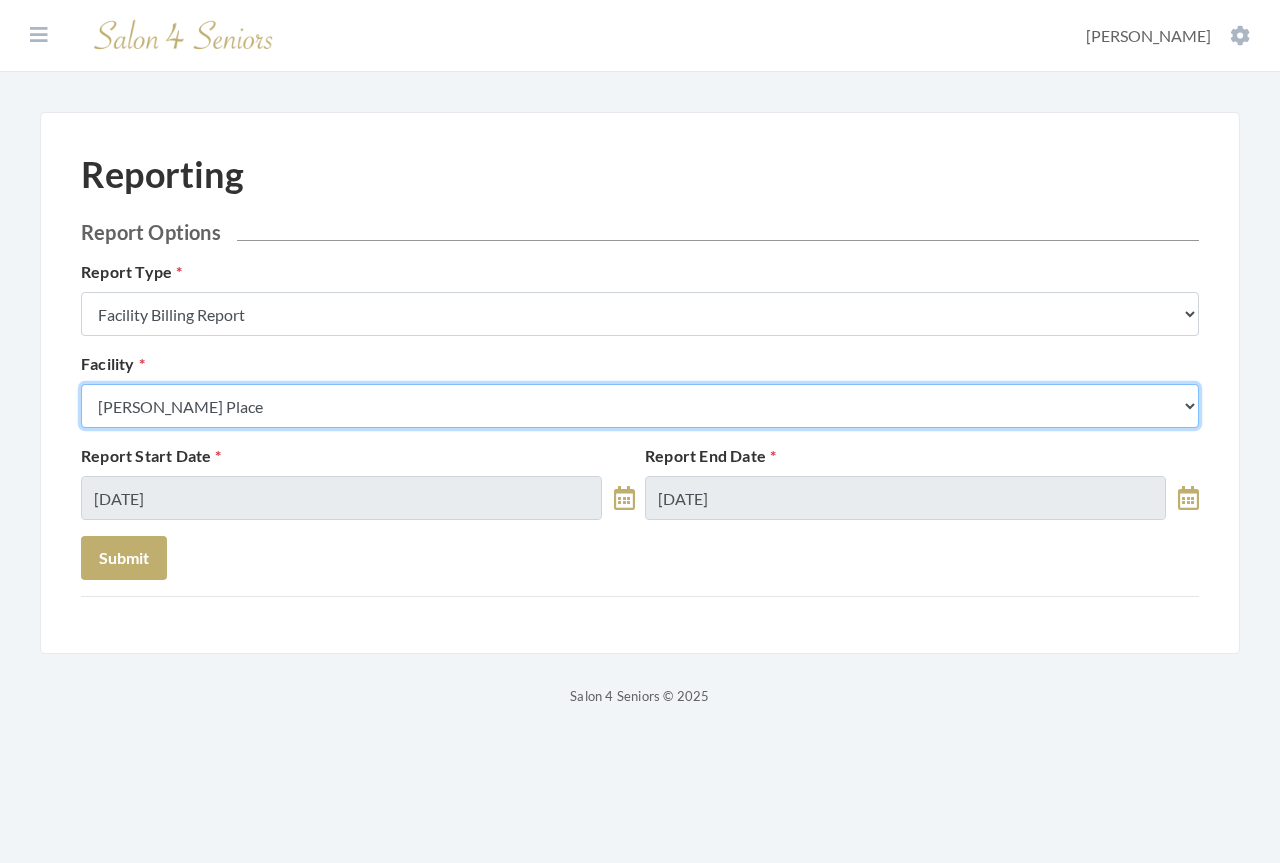 click on "Select a Facility   Arbor Lakes NH   Asher Point   Belvedere Commons   Brookdale Jones Farm   Brookdale University   Cook Springs   Creekside at Three Rivers   East Glen Nursing Home   Fair Haven   Fleming Farms   Galleria Woods   Greenbriar at the Altamont   Haven Gulf Shores   Haven Memory Care on Halcyon   Heritage   Legacy Village   Live Oak Village   Madison Village   Meadowview   Merrill Gardens   Monark Grove at Madison   Morningside Auburn   Neighborhood at  Cullman   Residences at Wellpoint   Shadescrest Health Care   St. Martin's in the Pines   The Crossings at Riverchase   The Harbor at Opelika   Wesley Gardens   Wesley Place" at bounding box center (640, 406) 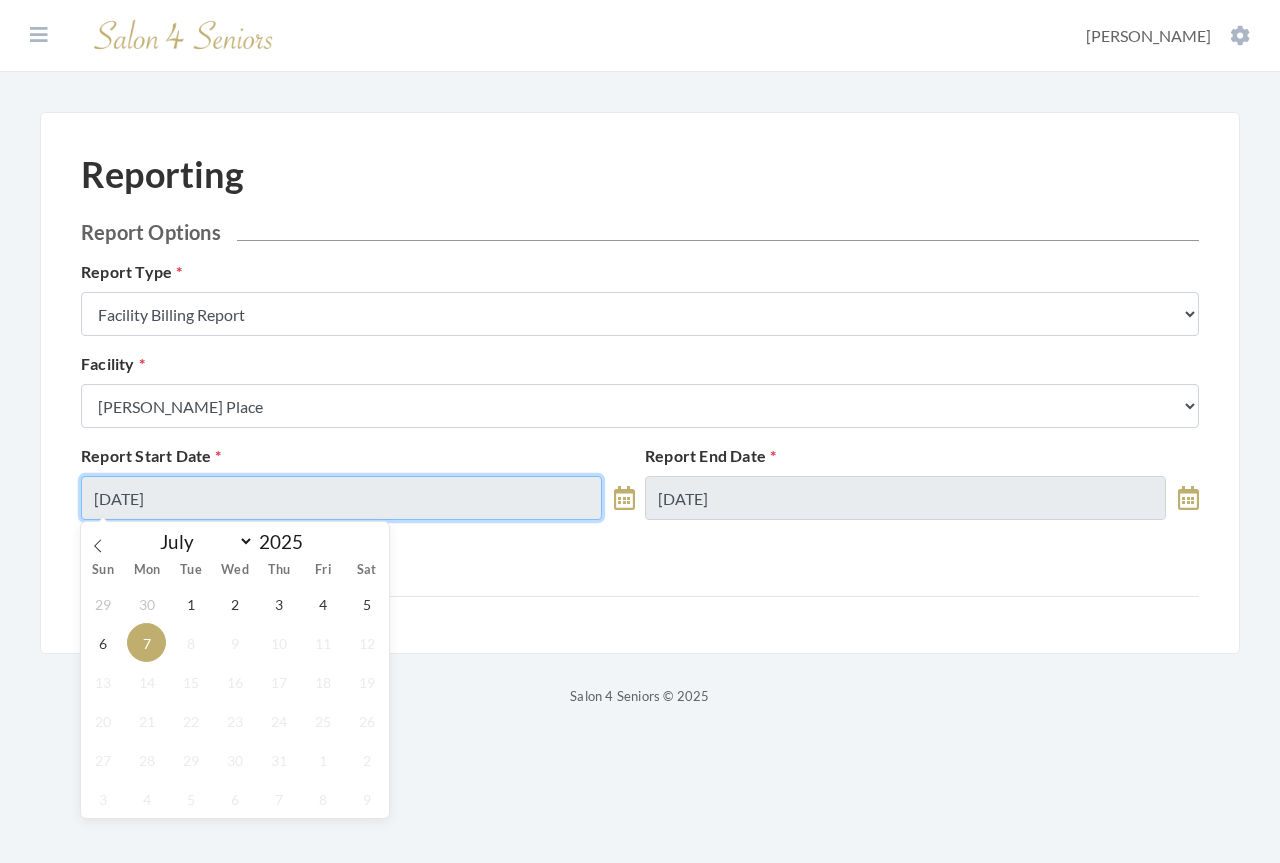 click on "07/07/2025" at bounding box center [341, 498] 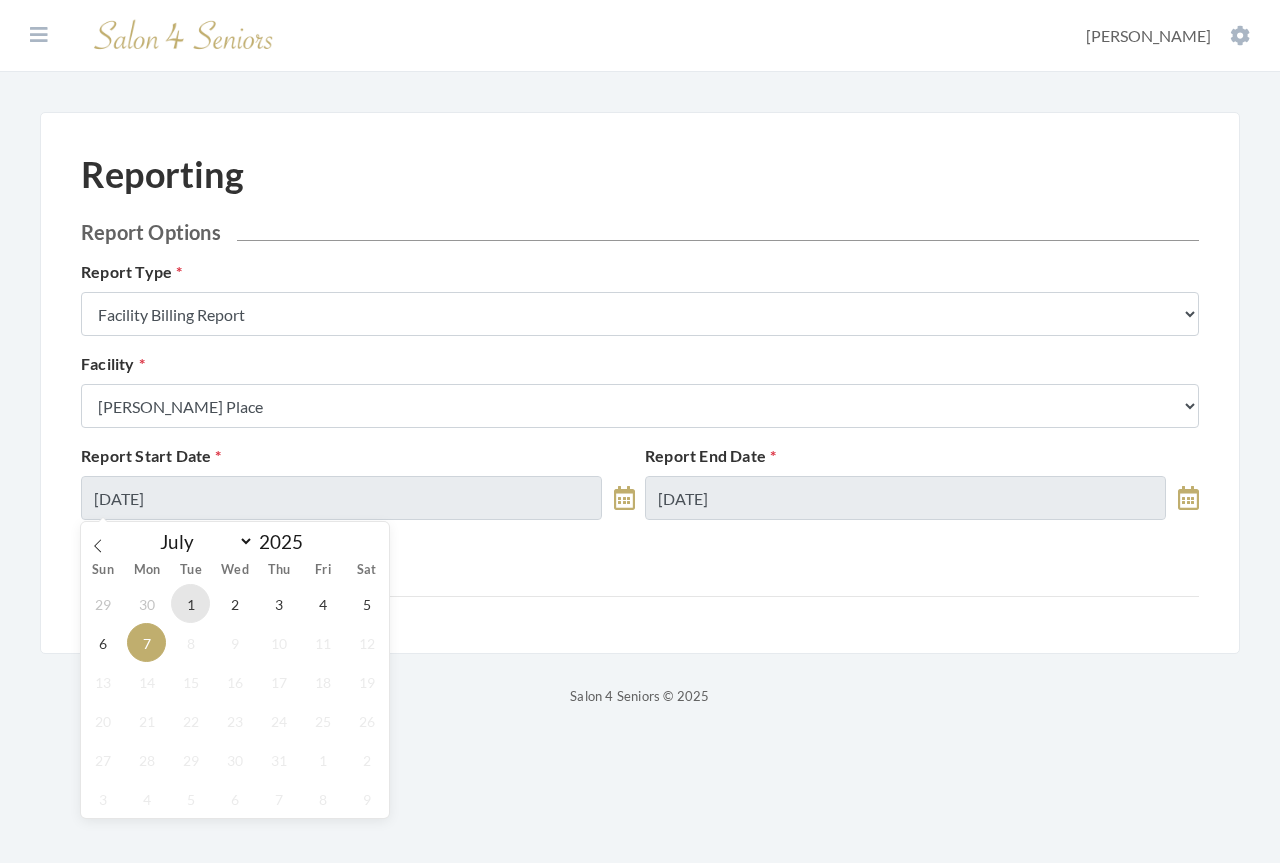 click on "1" at bounding box center (190, 603) 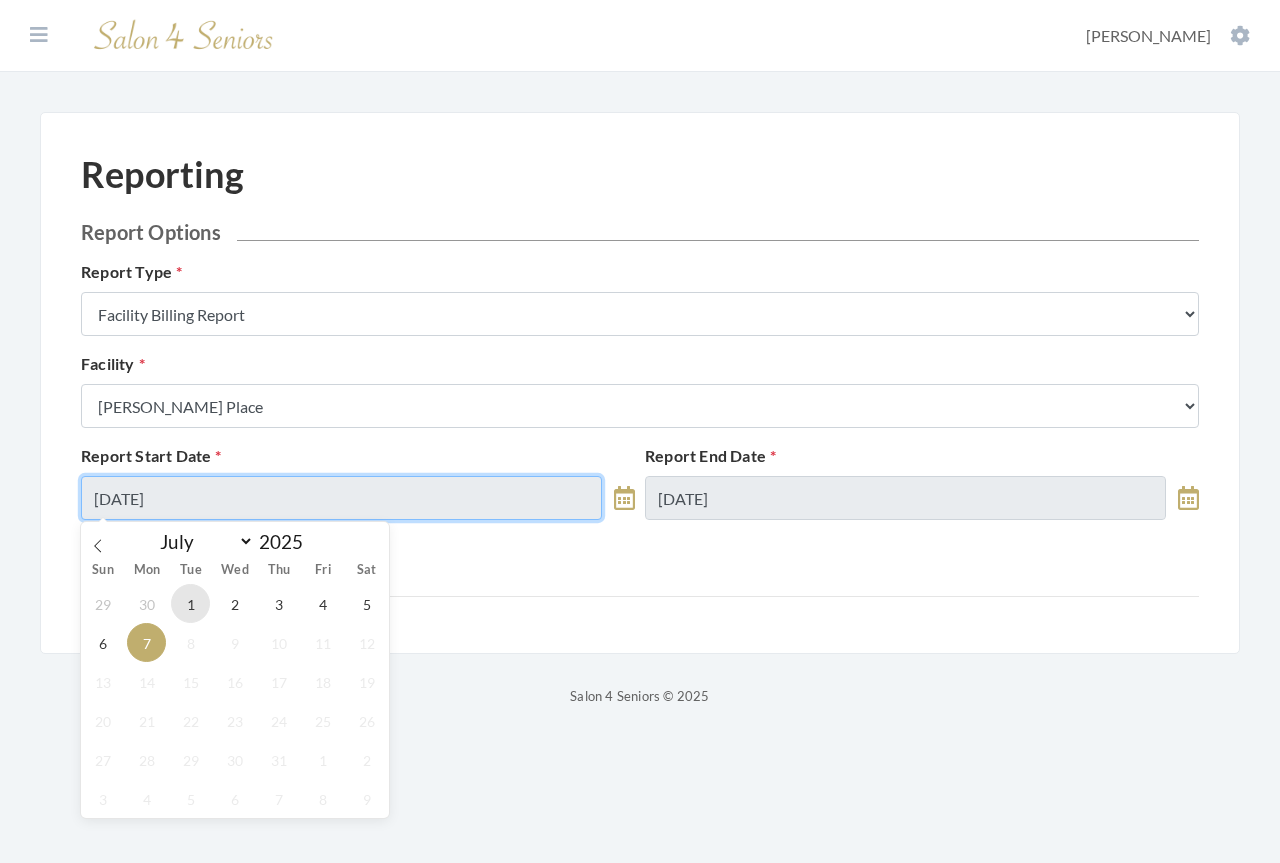 type on "07/01/2025" 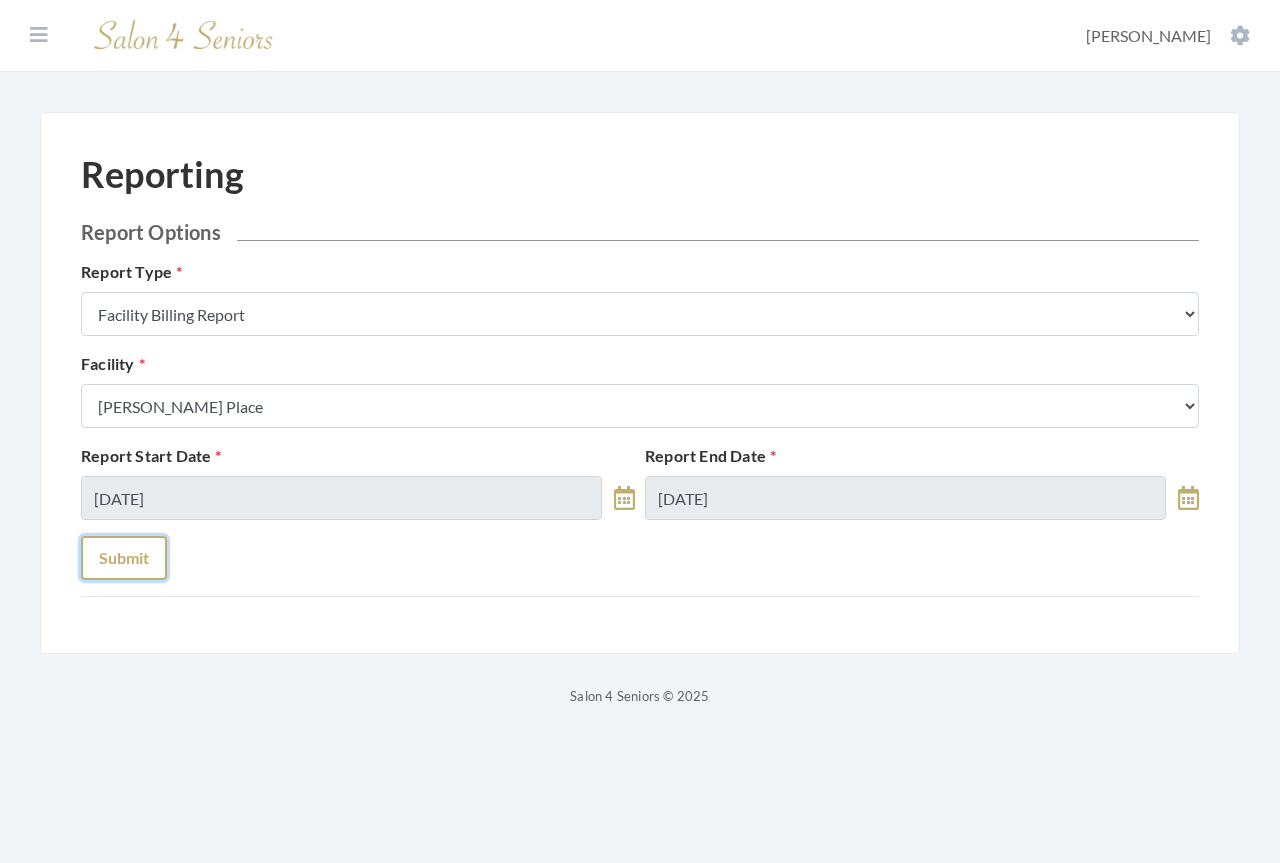click on "Submit" at bounding box center [124, 558] 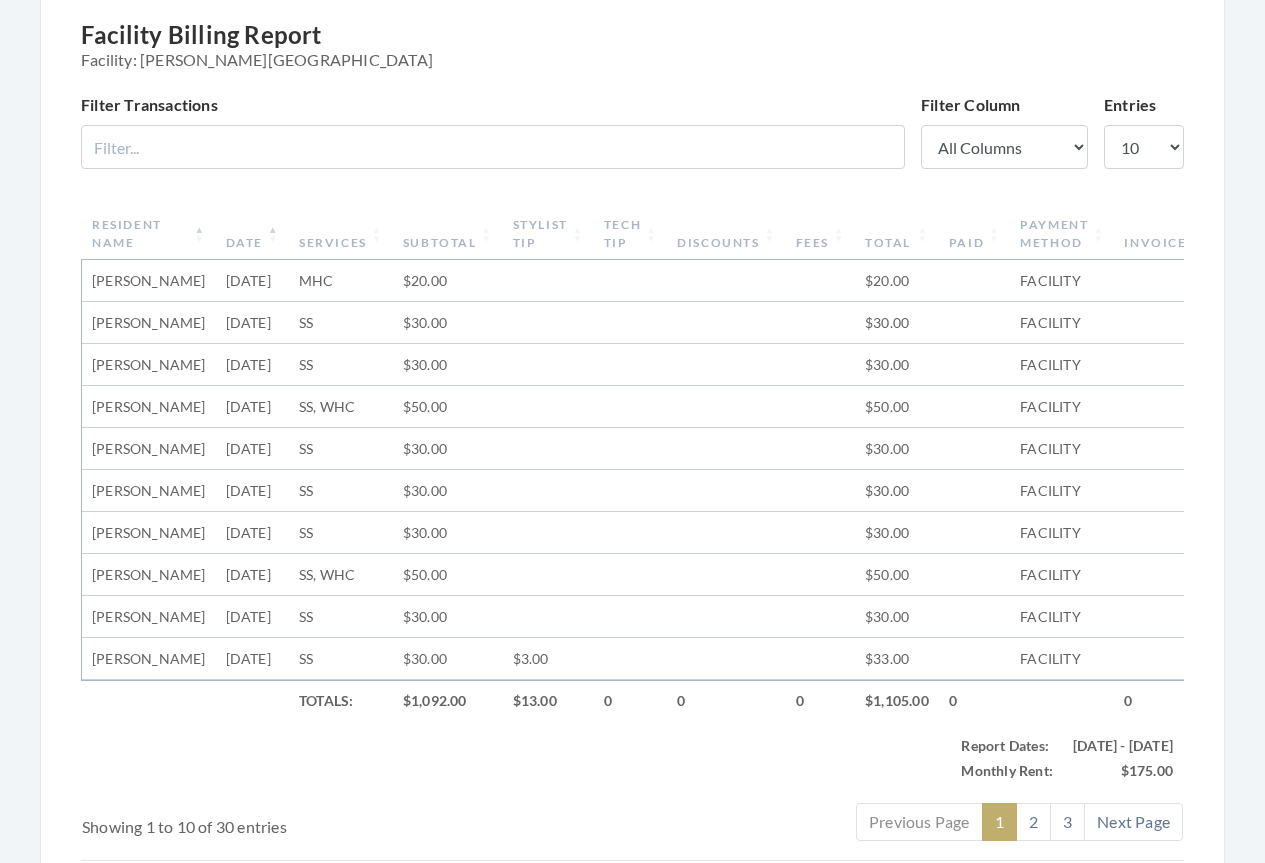 scroll, scrollTop: 900, scrollLeft: 0, axis: vertical 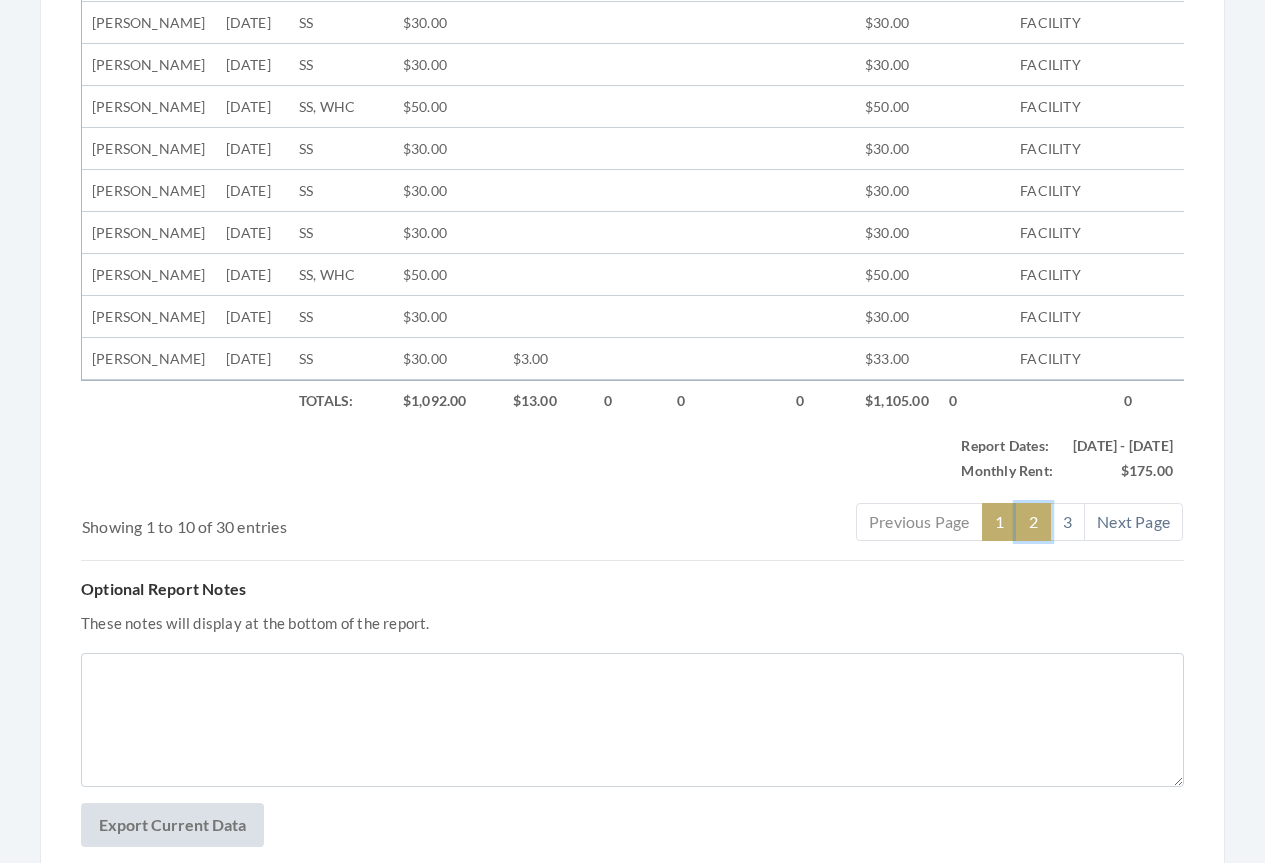 click on "2" at bounding box center (1033, 522) 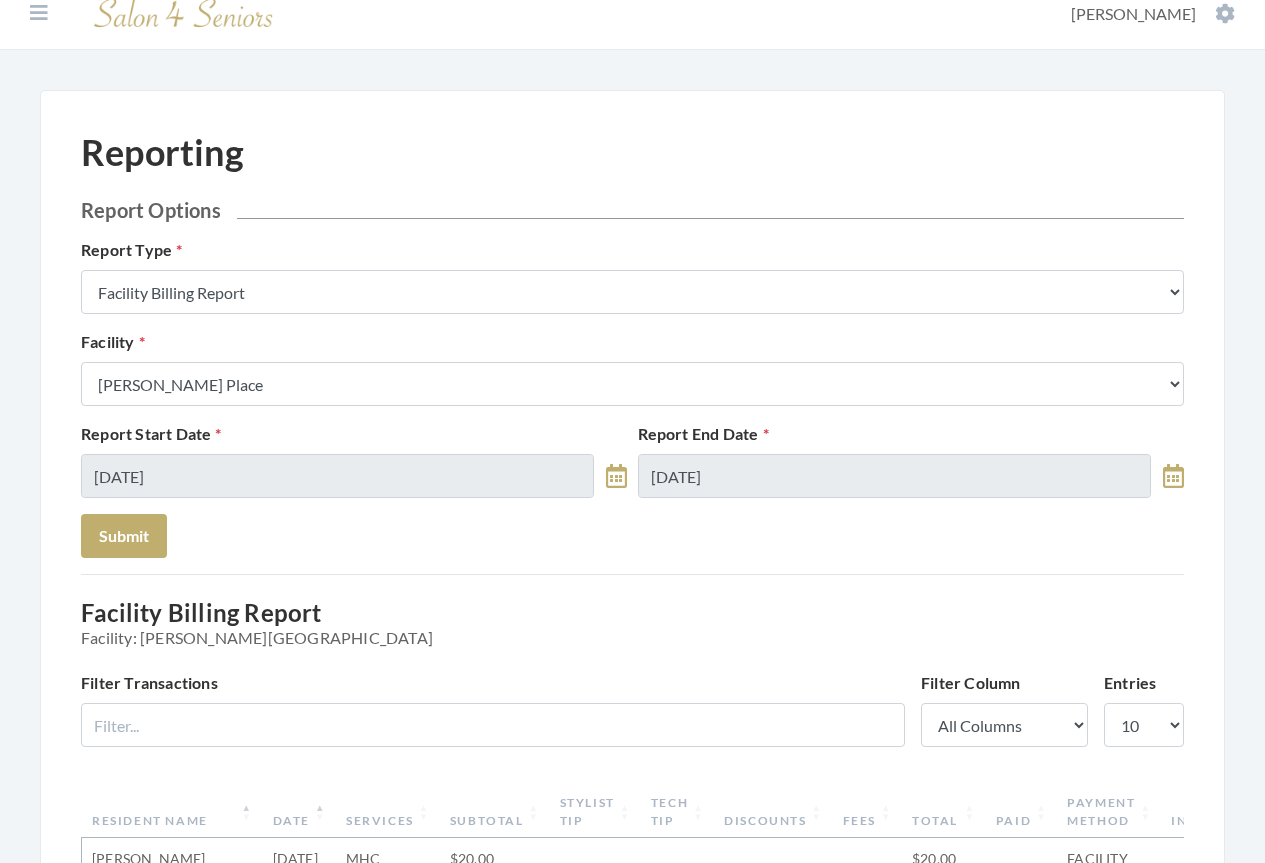 scroll, scrollTop: 0, scrollLeft: 0, axis: both 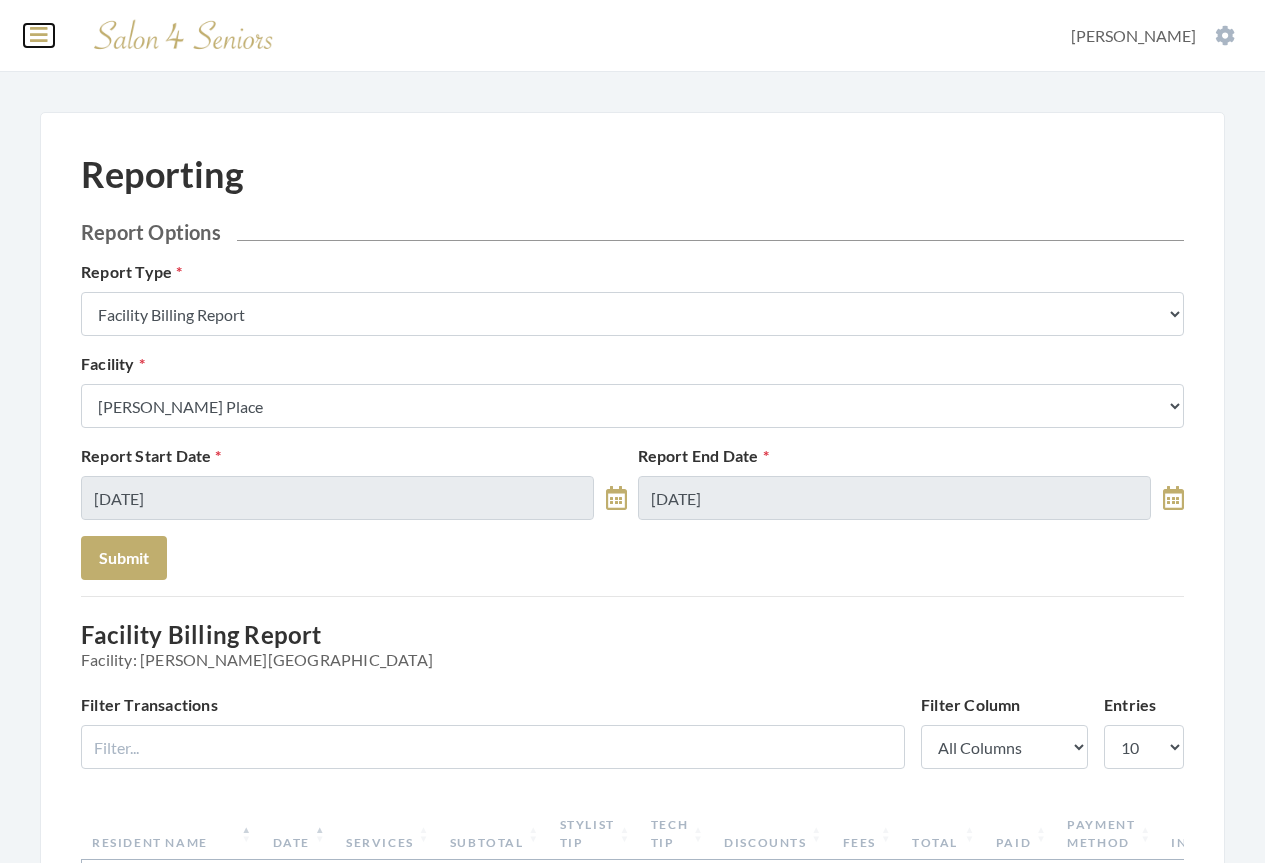 click at bounding box center [39, 35] 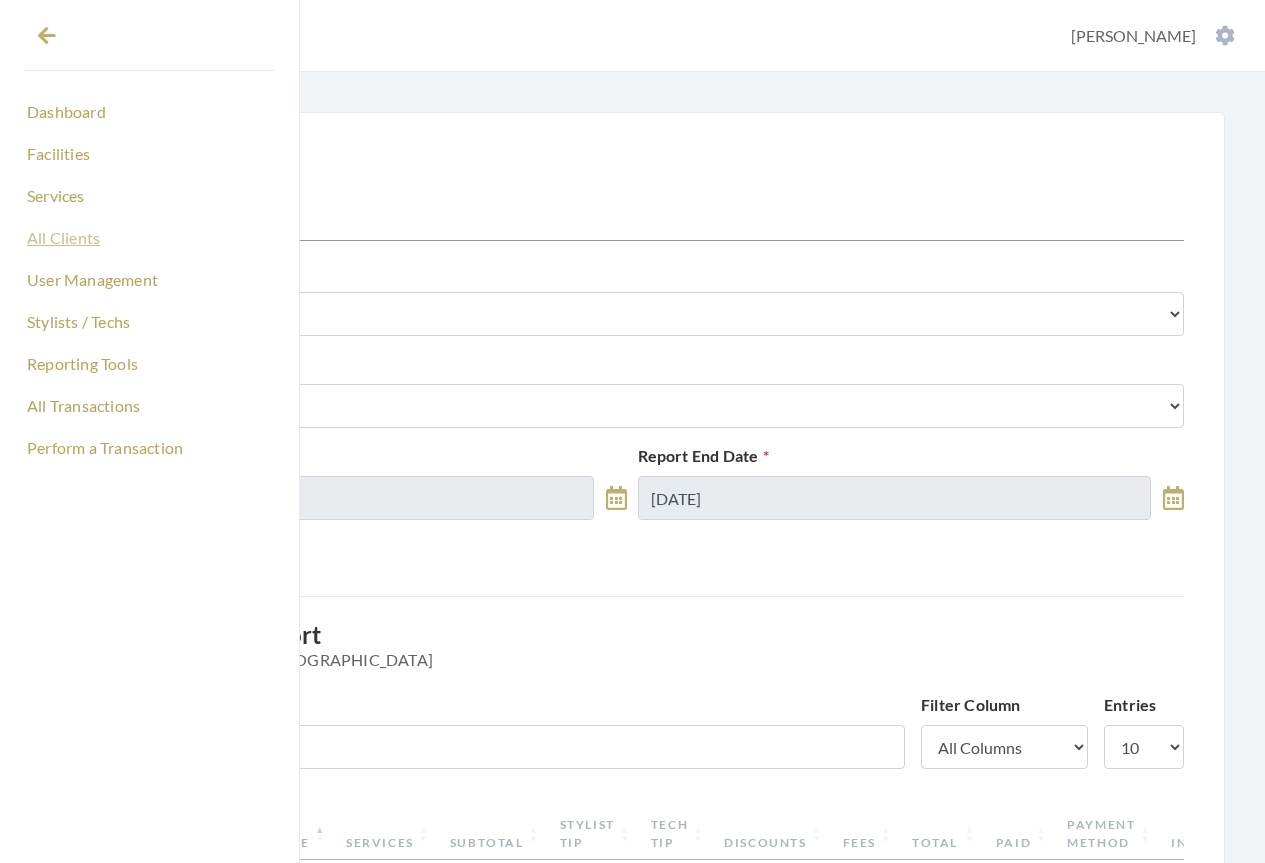 click on "All Clients" at bounding box center (149, 238) 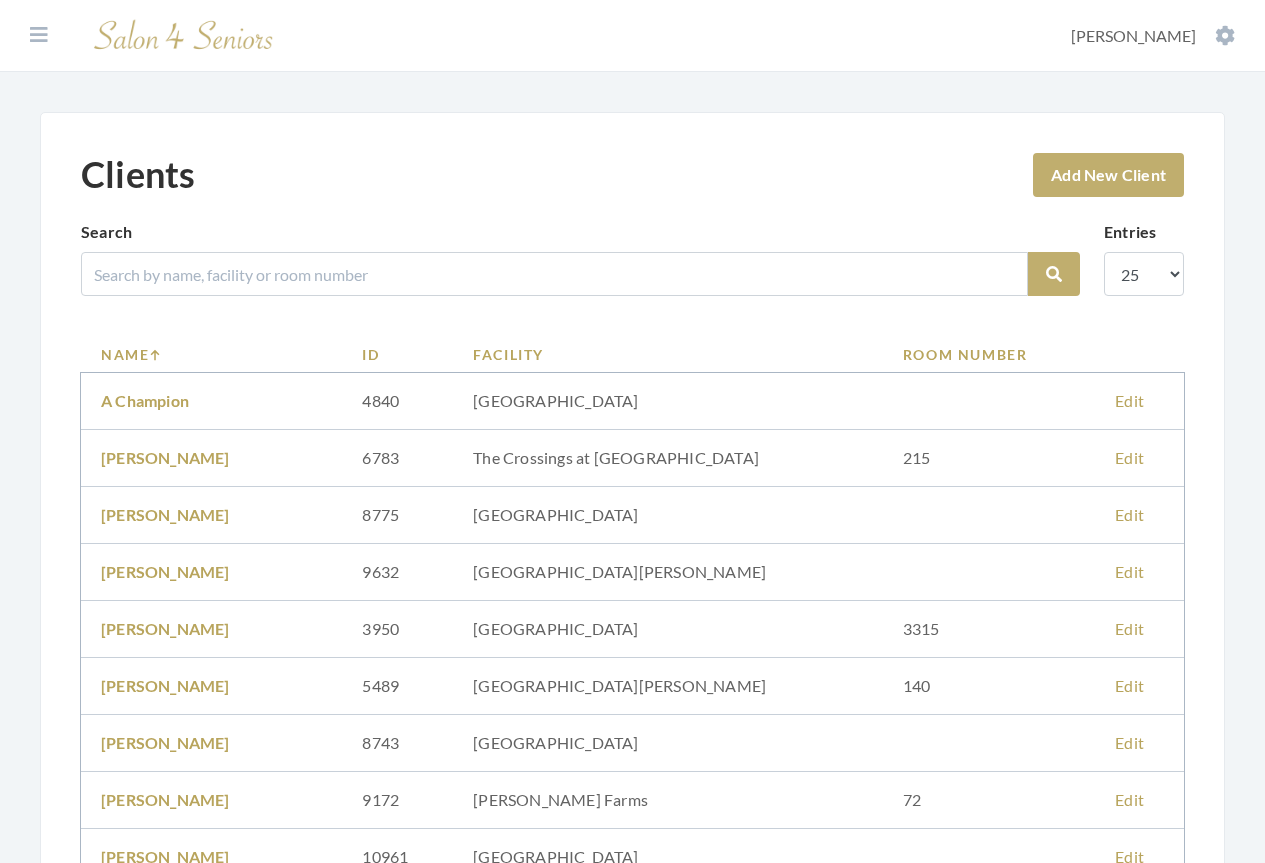 scroll, scrollTop: 0, scrollLeft: 0, axis: both 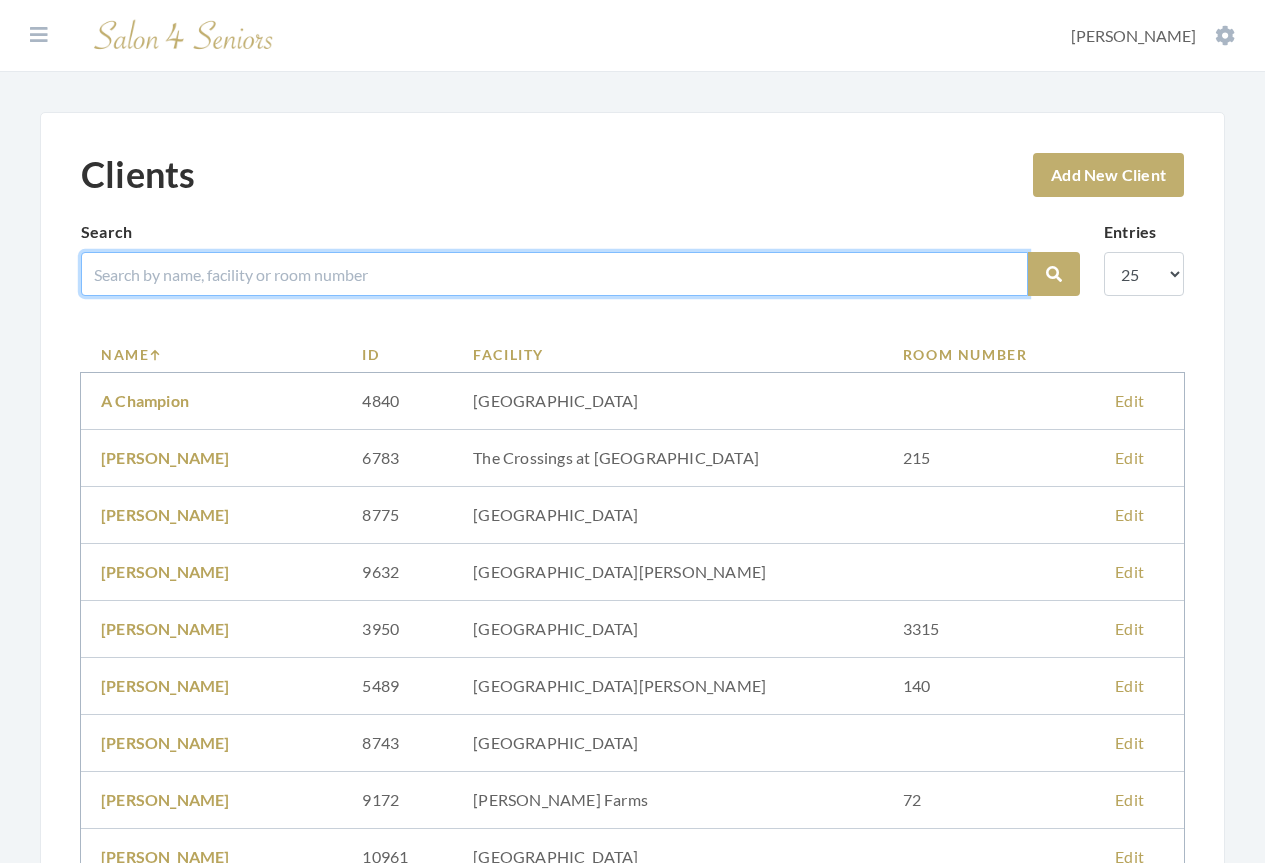 click at bounding box center [554, 274] 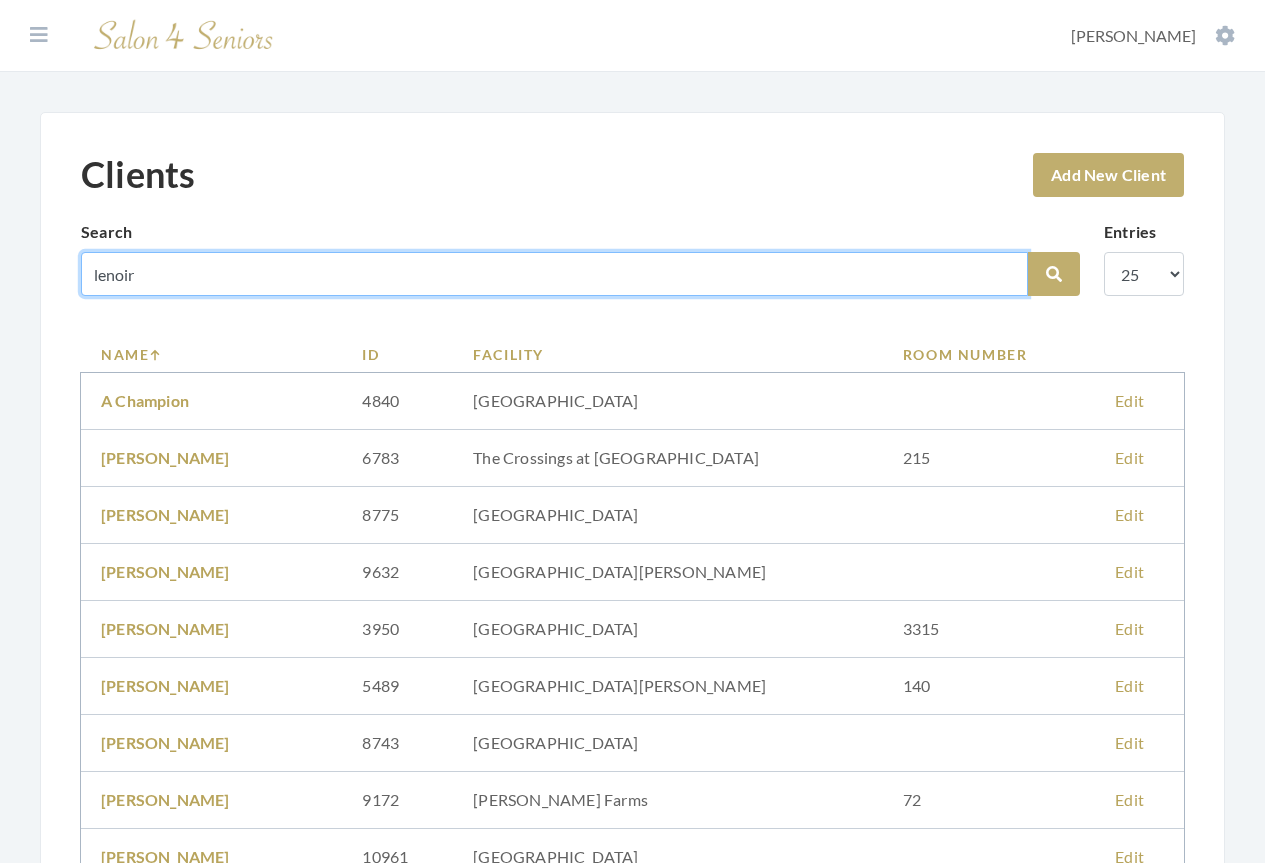 type on "lenoir" 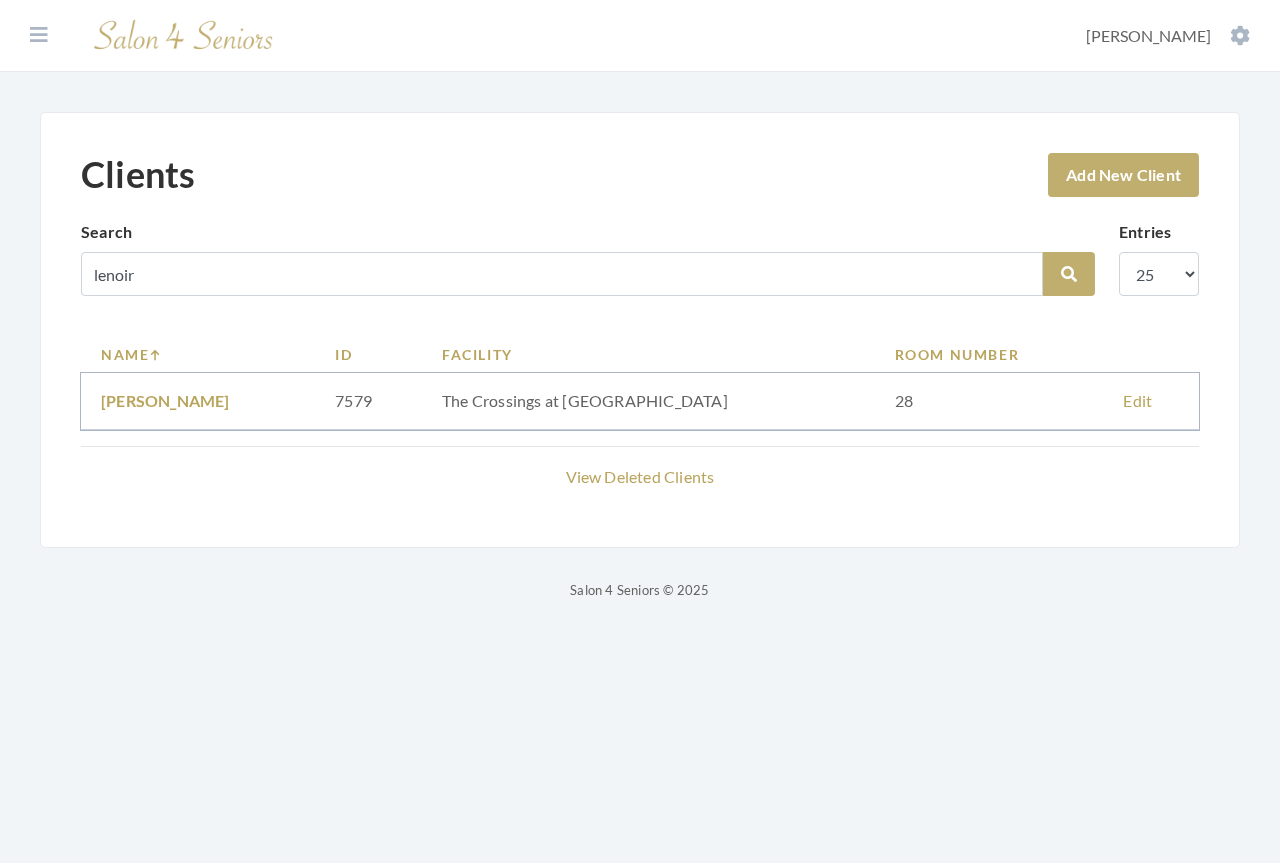 scroll, scrollTop: 0, scrollLeft: 0, axis: both 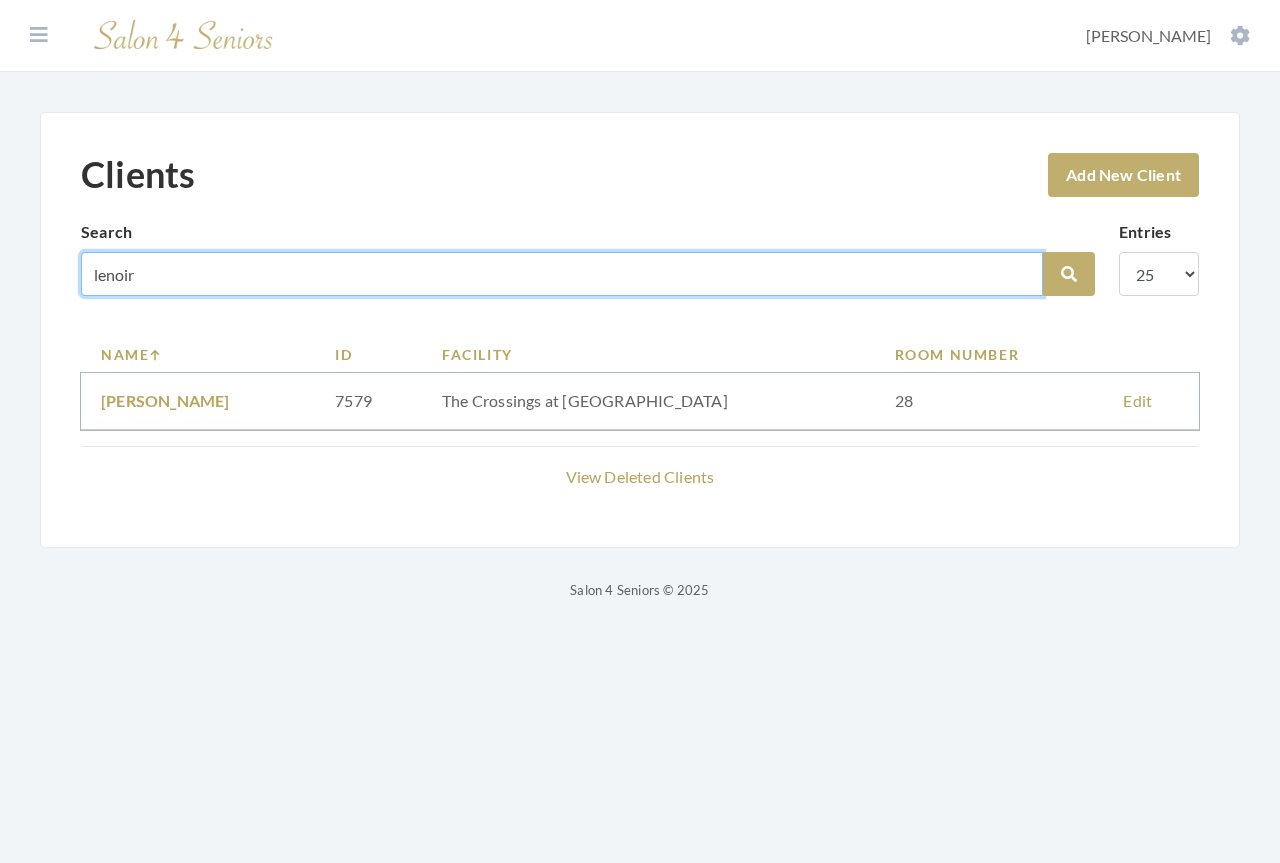 drag, startPoint x: -37, startPoint y: 245, endPoint x: -67, endPoint y: 238, distance: 30.805843 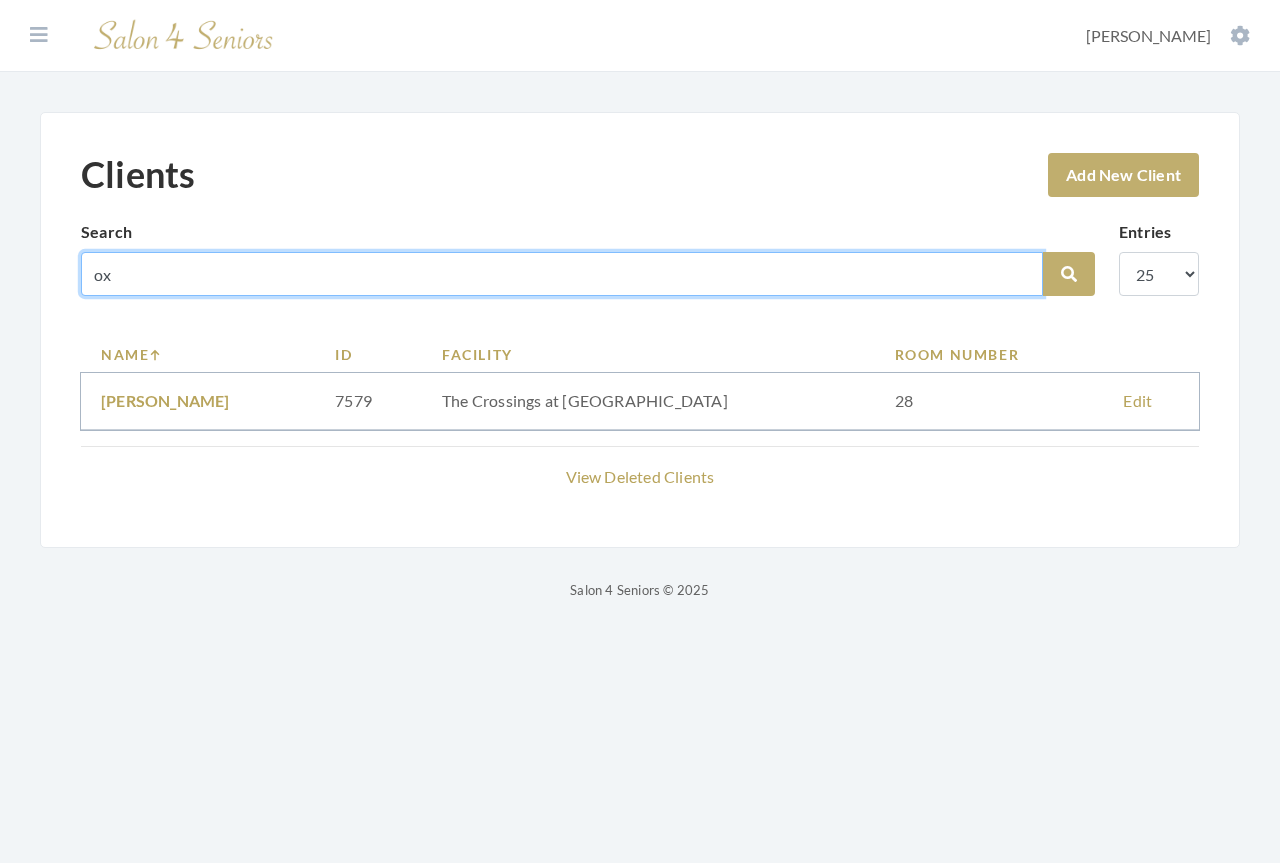 type on "ox" 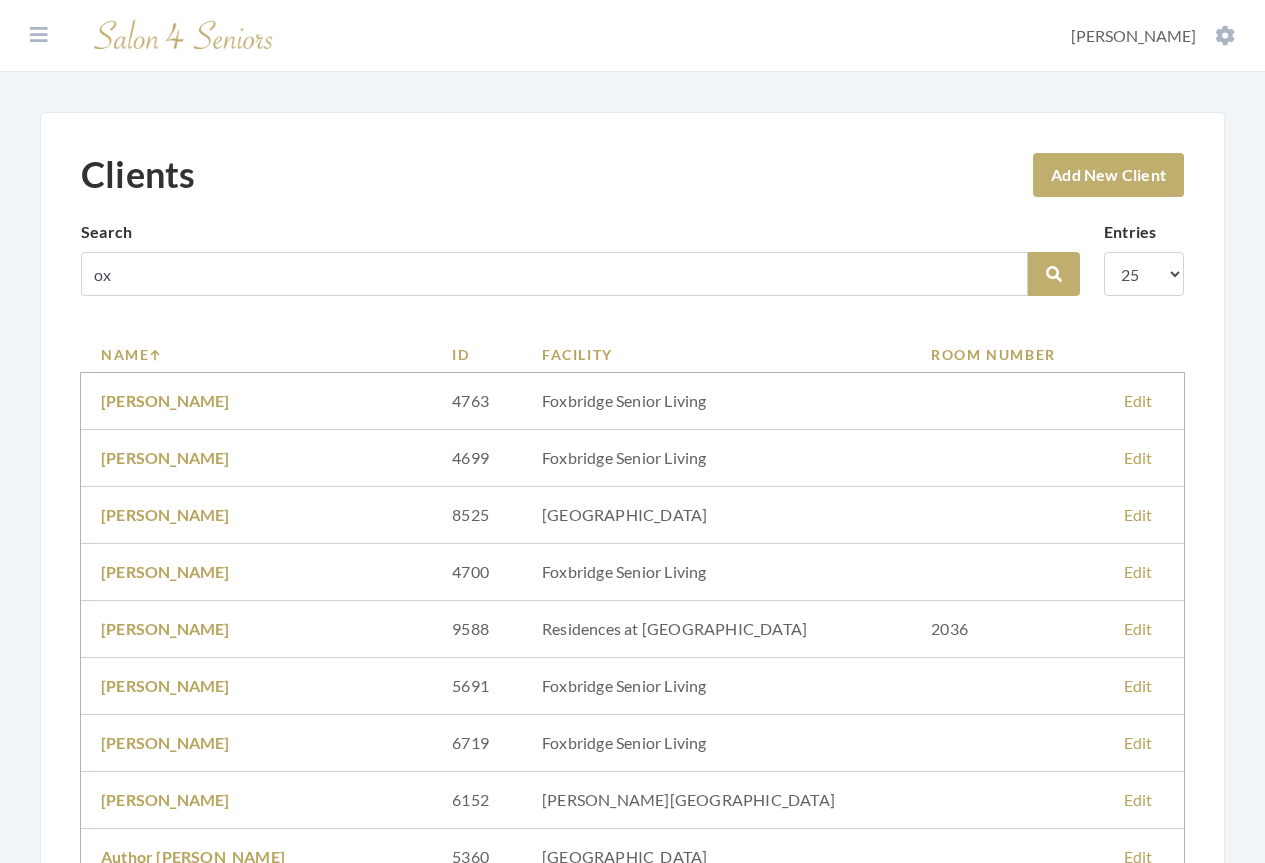 scroll, scrollTop: 0, scrollLeft: 0, axis: both 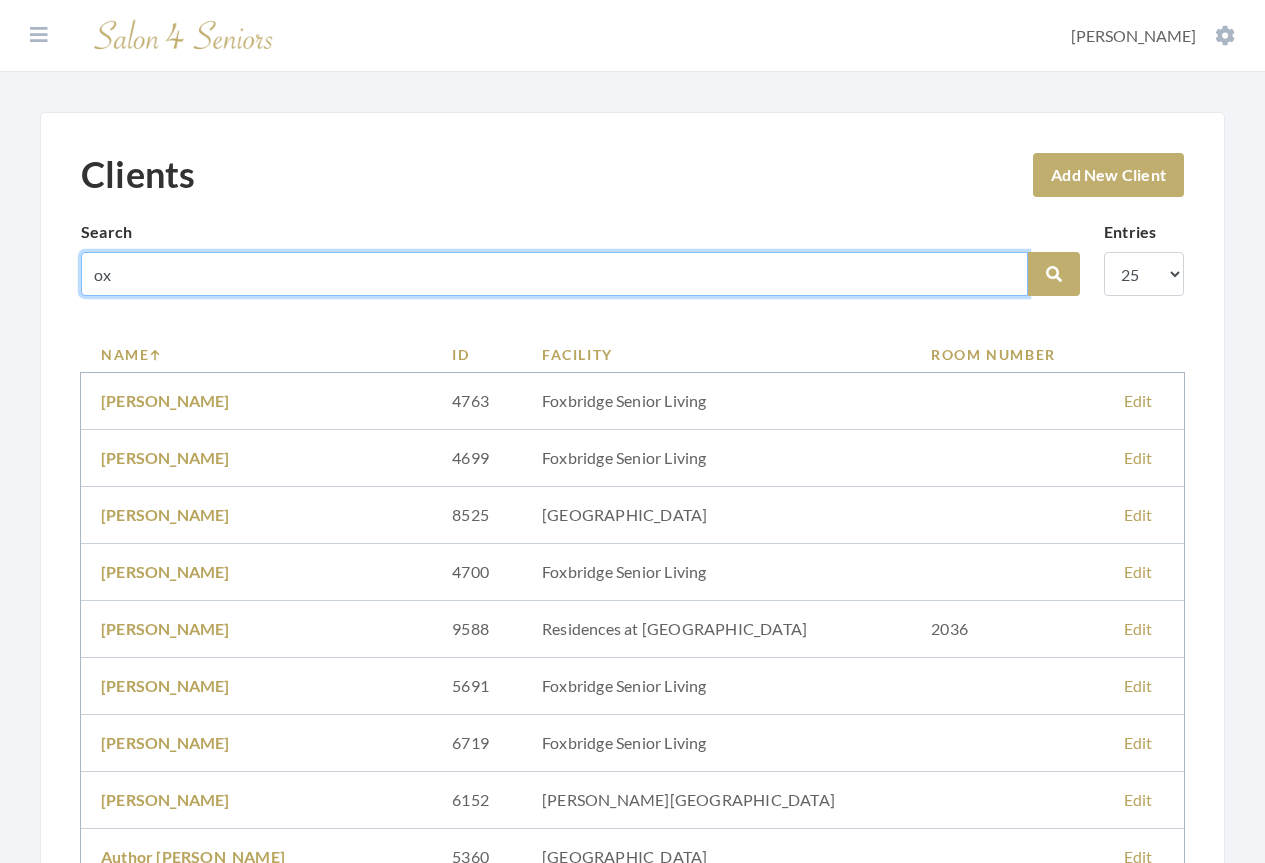 drag, startPoint x: 0, startPoint y: 0, endPoint x: 34, endPoint y: 250, distance: 252.3014 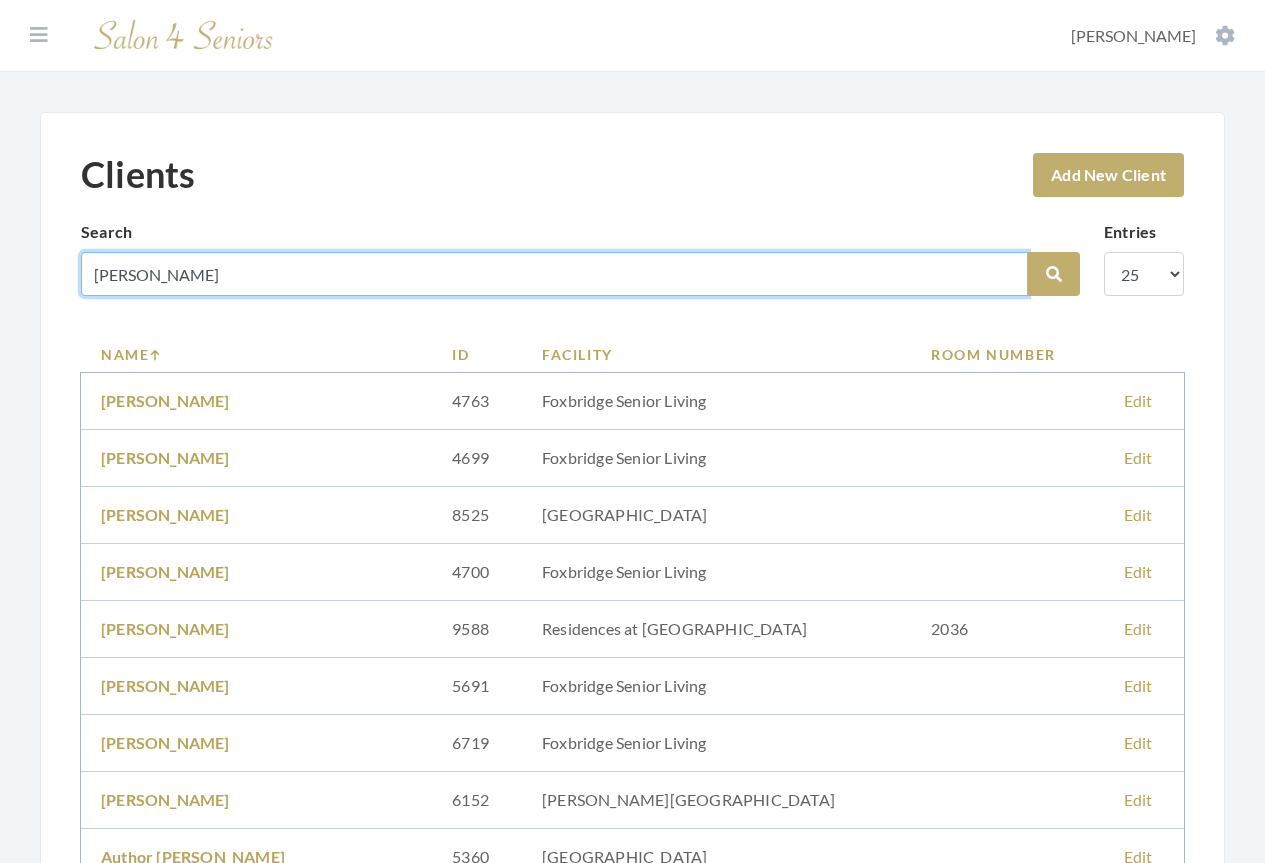 type on "[PERSON_NAME]" 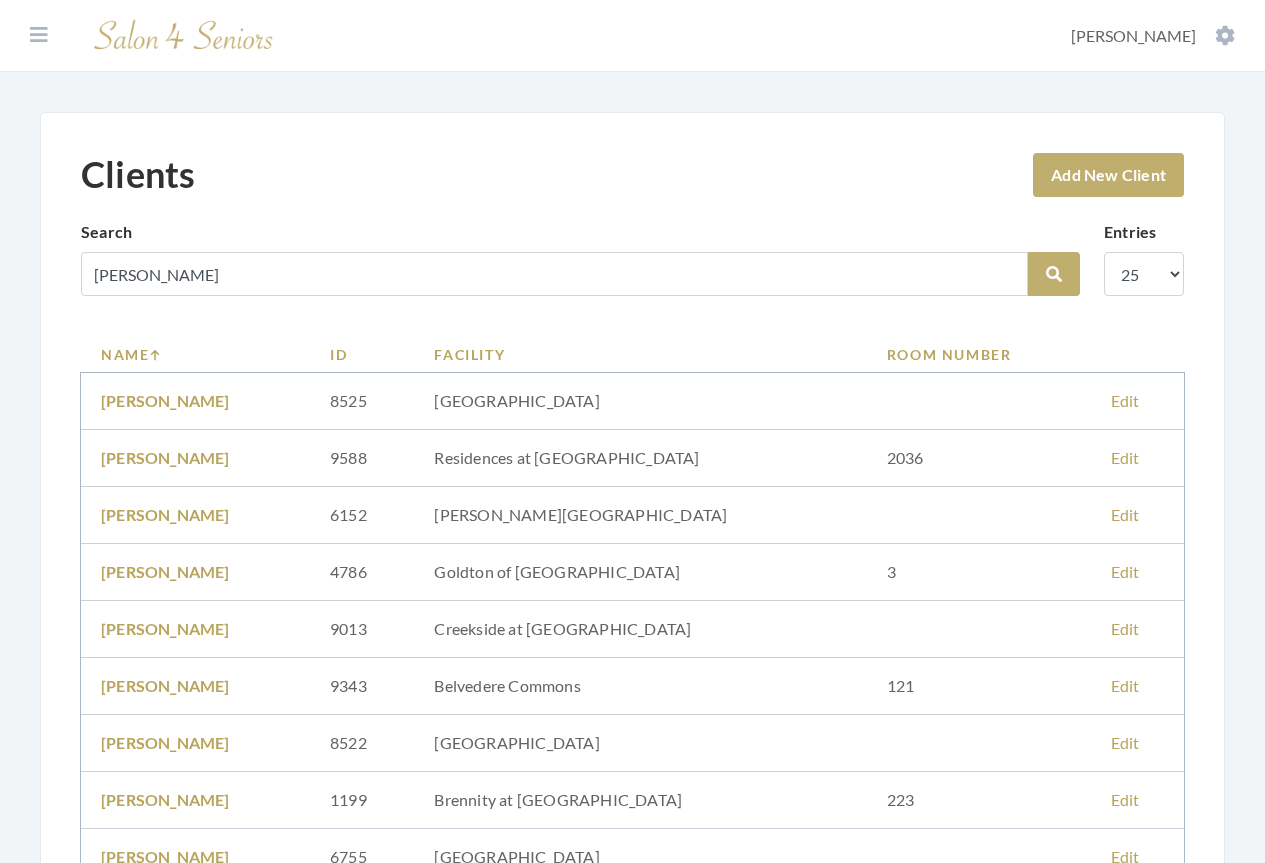 scroll, scrollTop: 0, scrollLeft: 0, axis: both 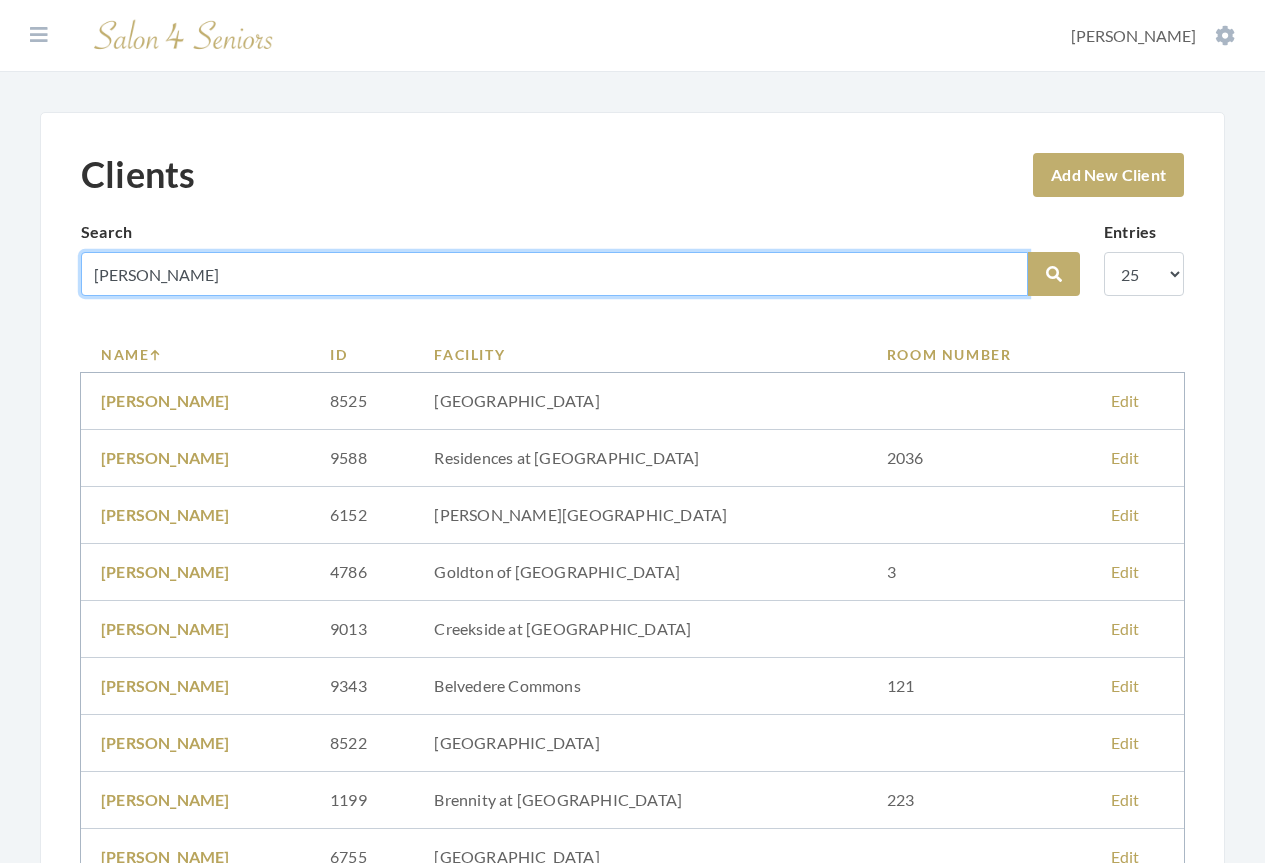 drag, startPoint x: 83, startPoint y: 261, endPoint x: 42, endPoint y: 253, distance: 41.773197 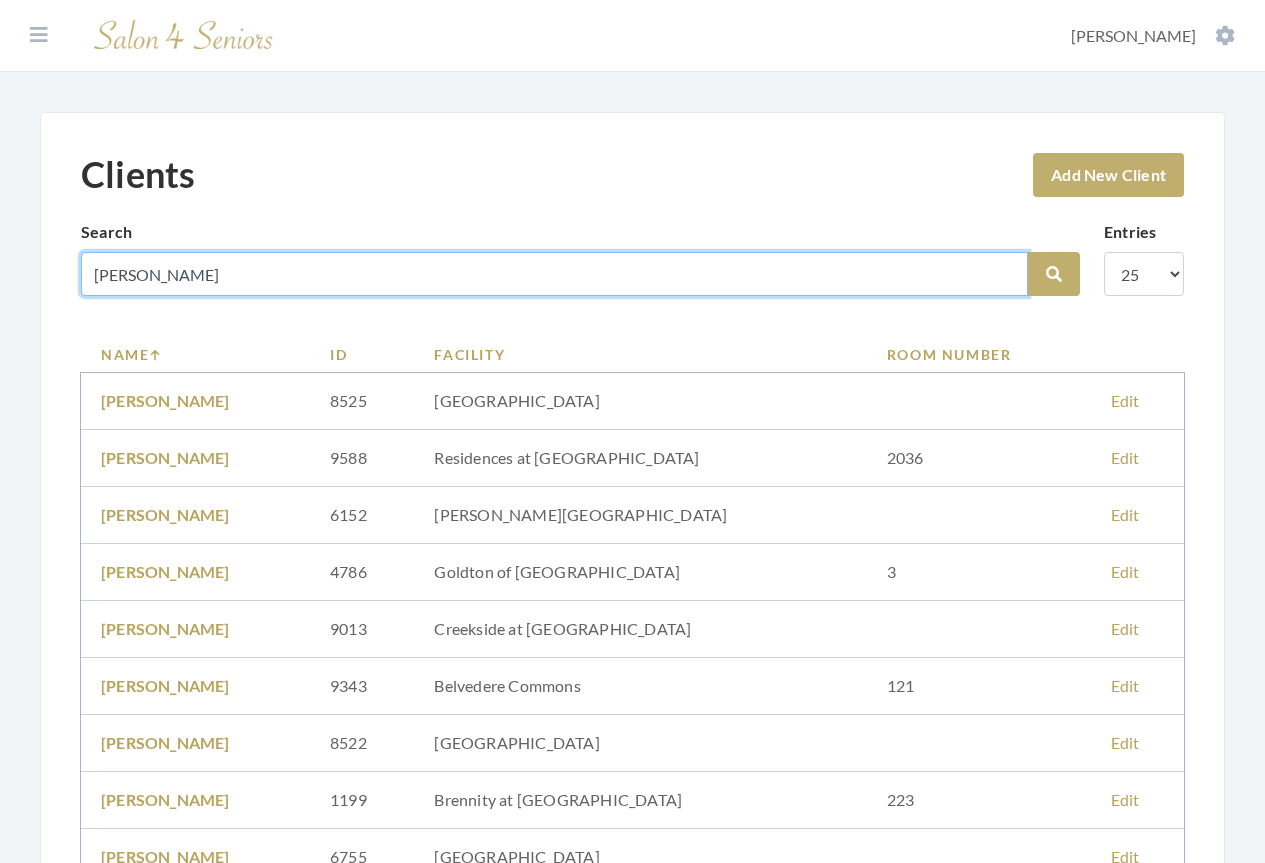 type on "[PERSON_NAME]" 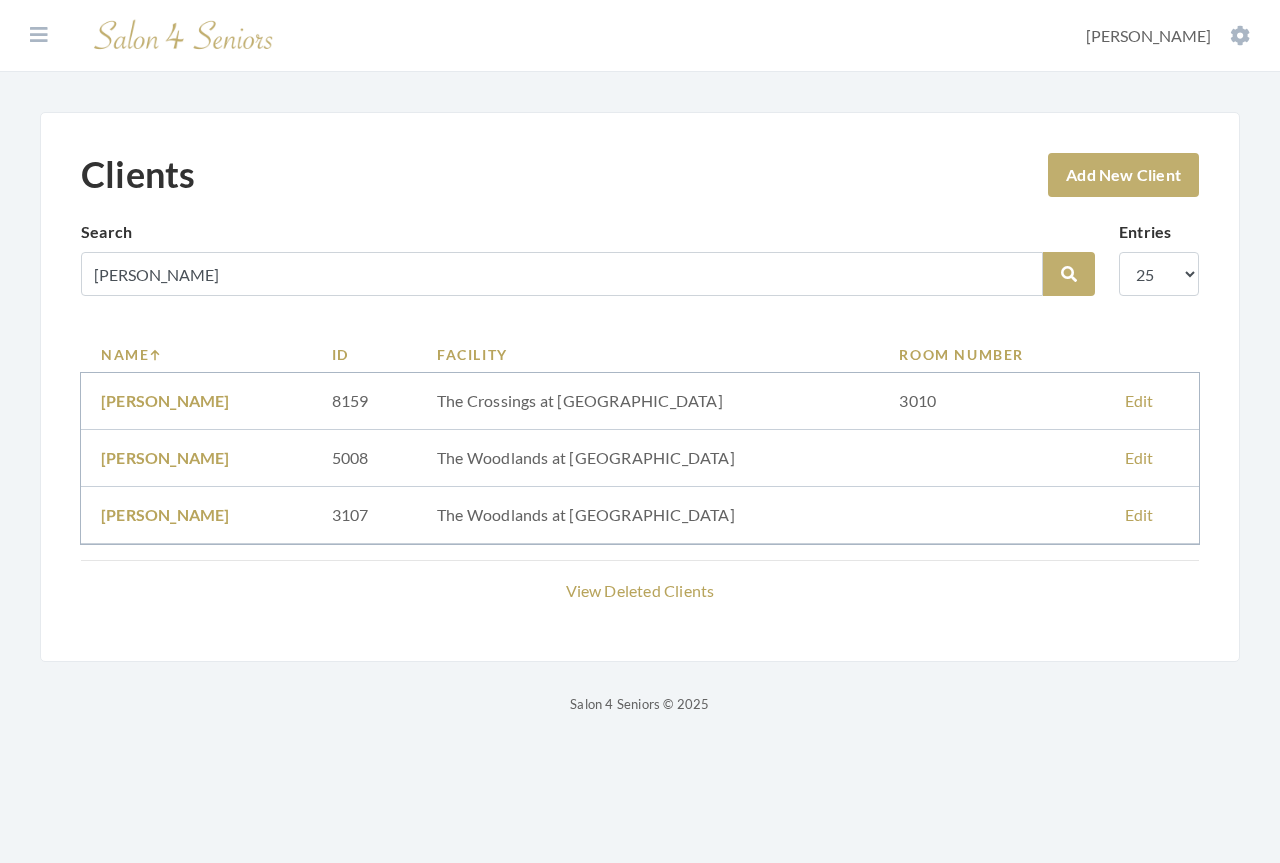scroll, scrollTop: 0, scrollLeft: 0, axis: both 